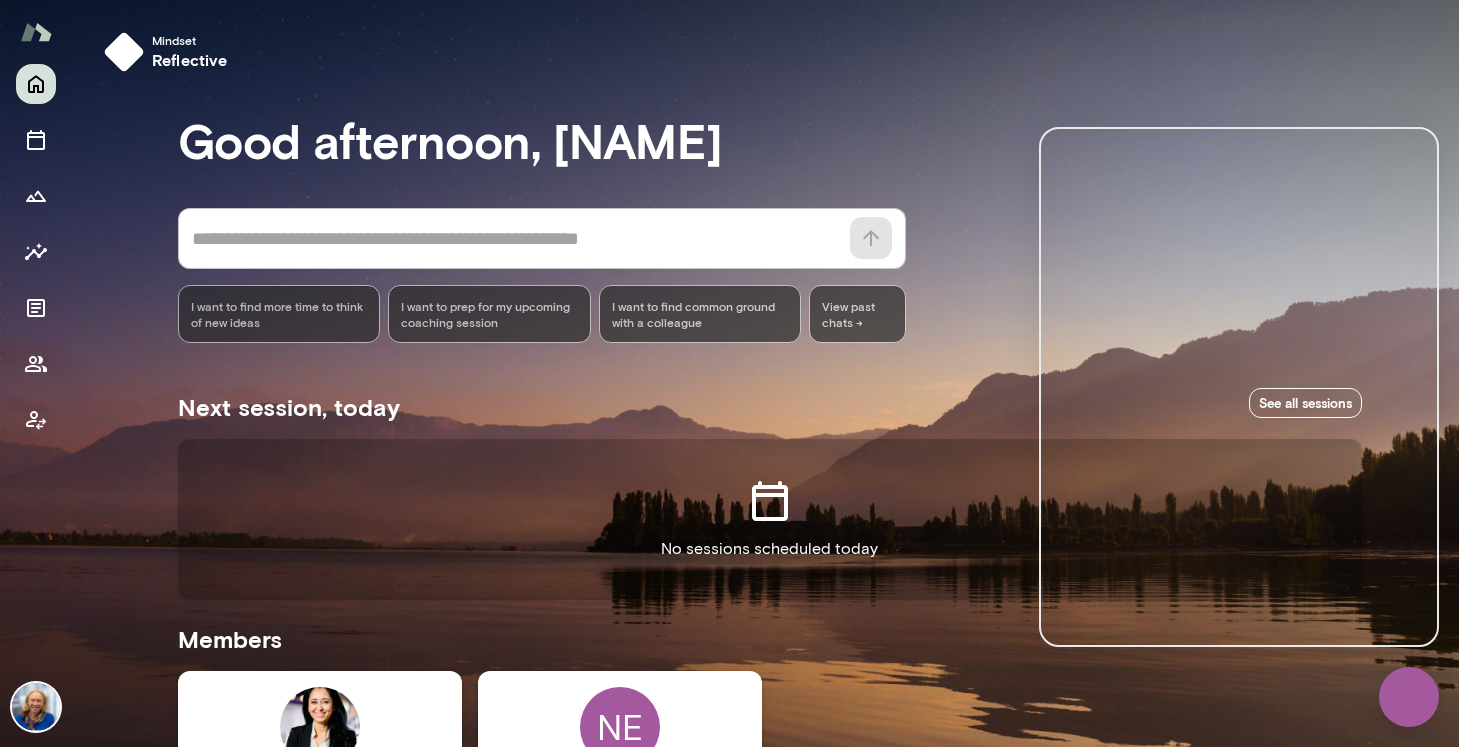 scroll, scrollTop: 0, scrollLeft: 0, axis: both 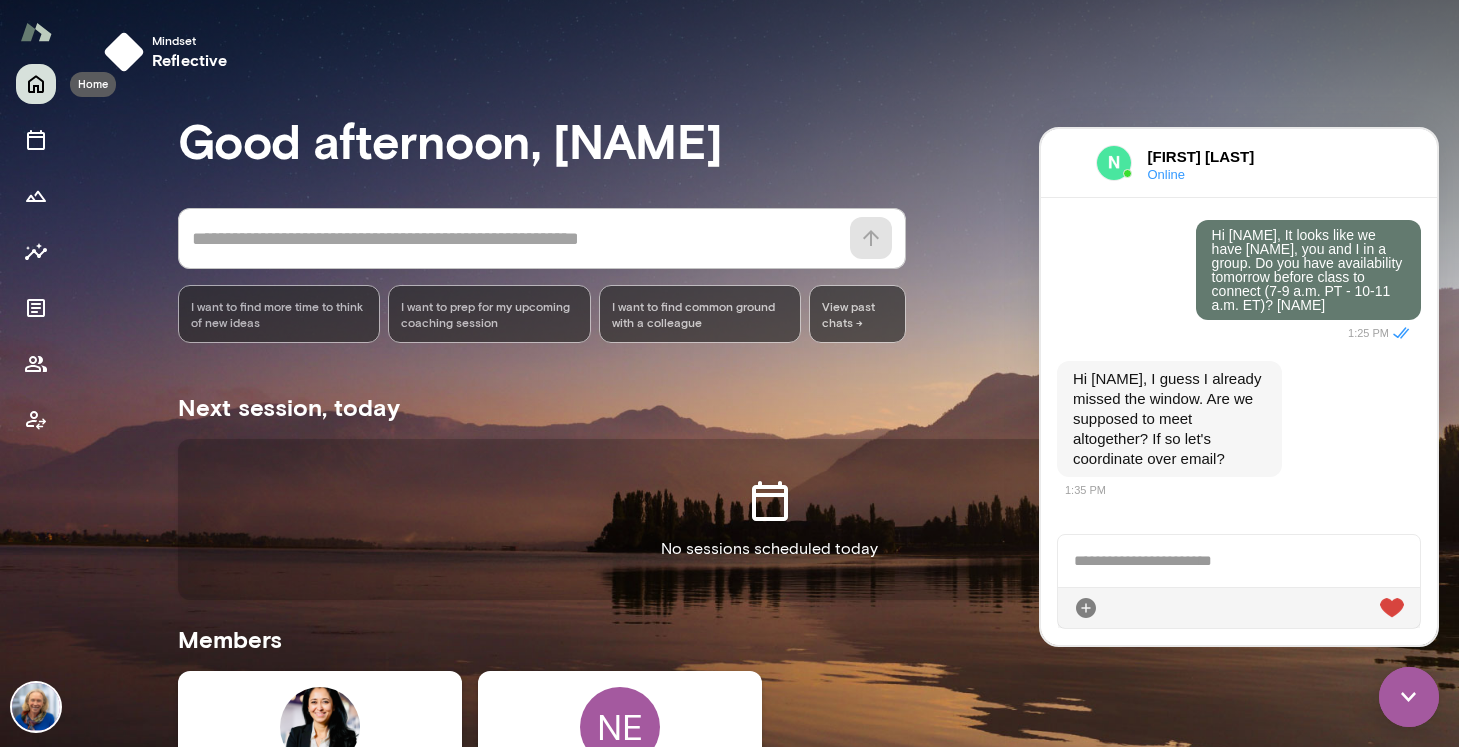 click at bounding box center [36, 84] 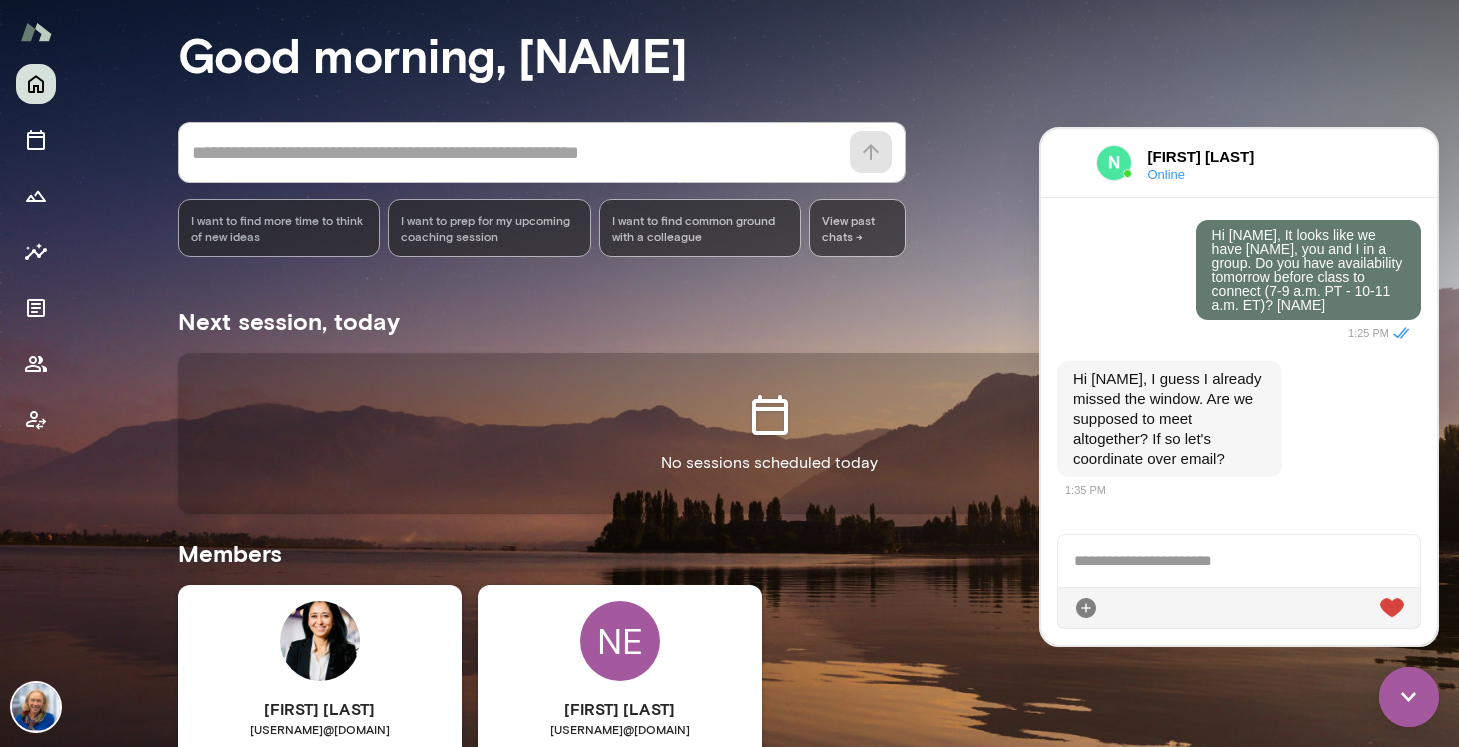 scroll, scrollTop: 0, scrollLeft: 0, axis: both 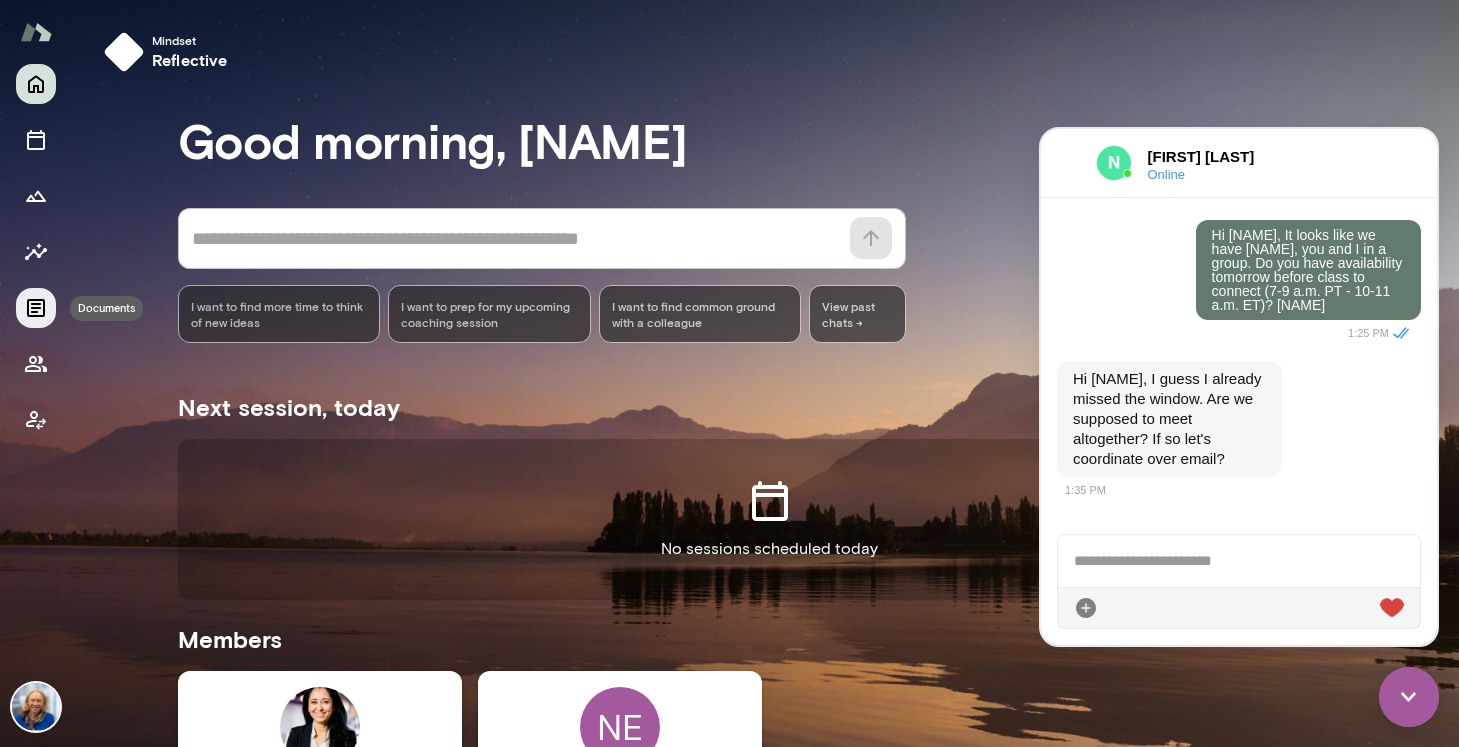 click at bounding box center [36, 308] 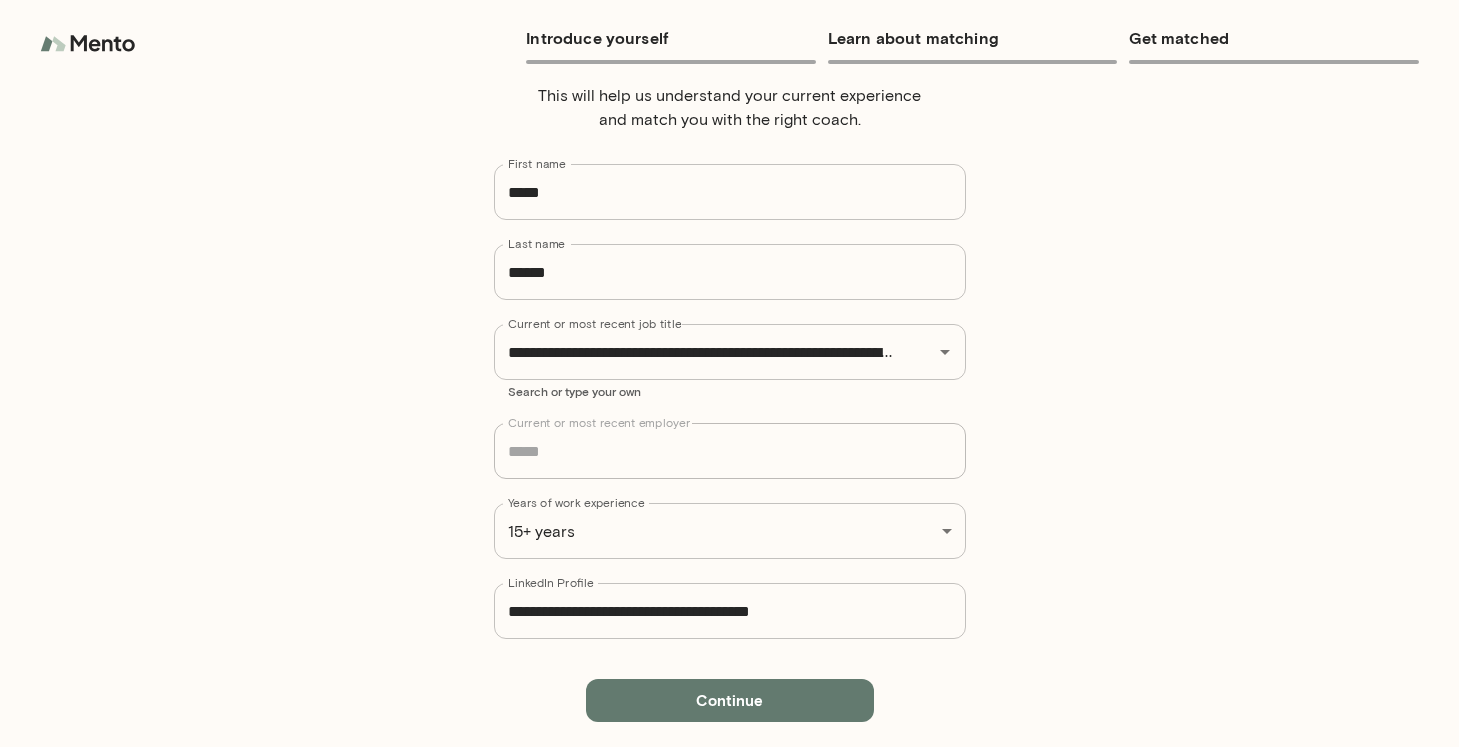 scroll, scrollTop: 116, scrollLeft: 0, axis: vertical 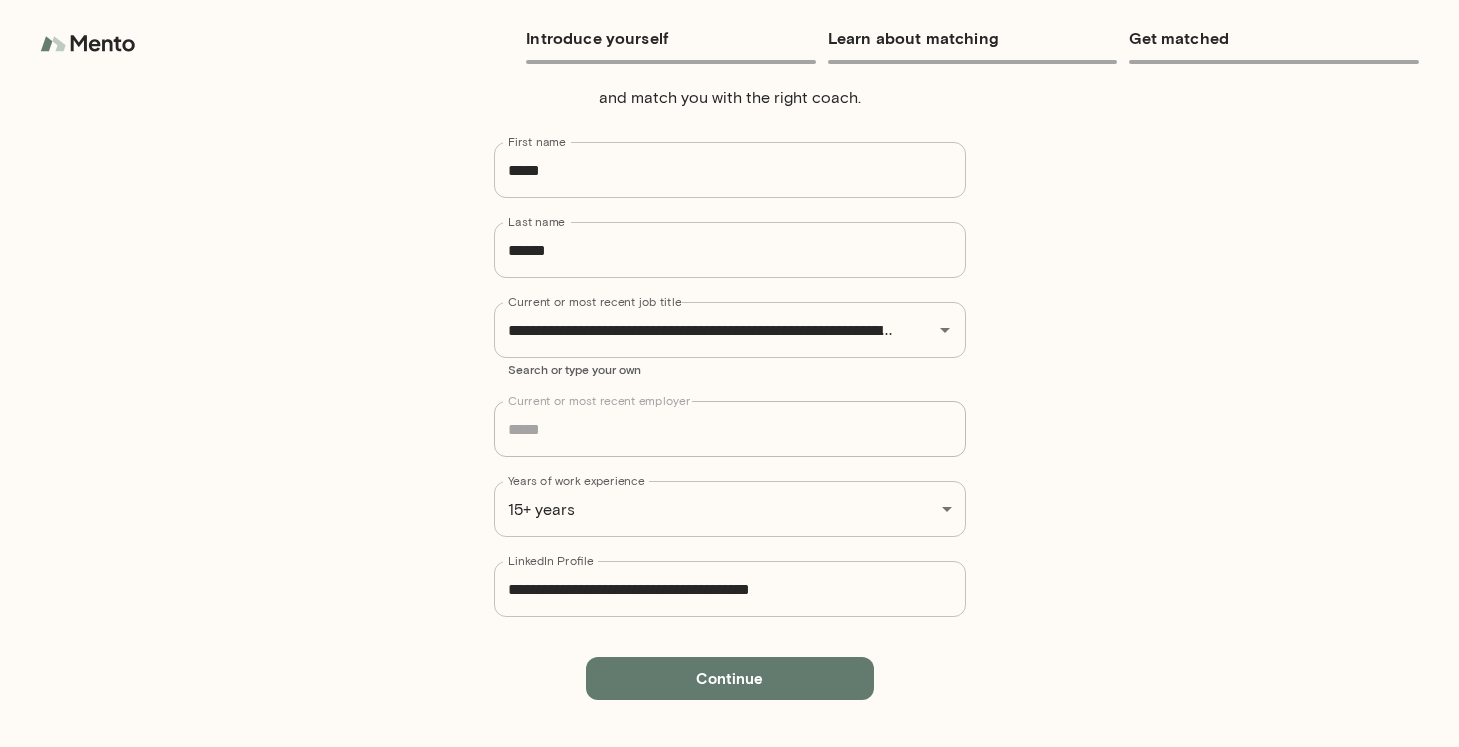 click on "Continue" at bounding box center [730, 678] 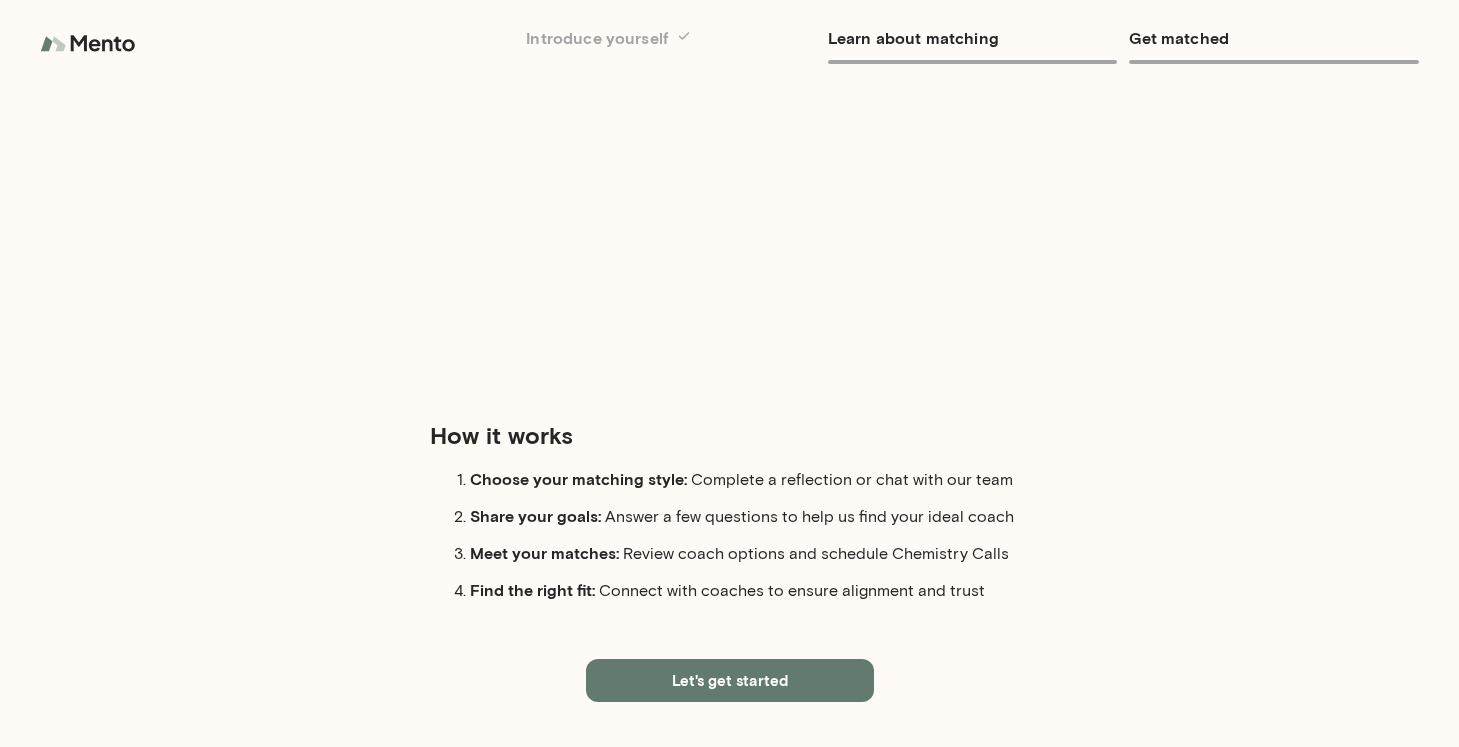 scroll, scrollTop: 0, scrollLeft: 0, axis: both 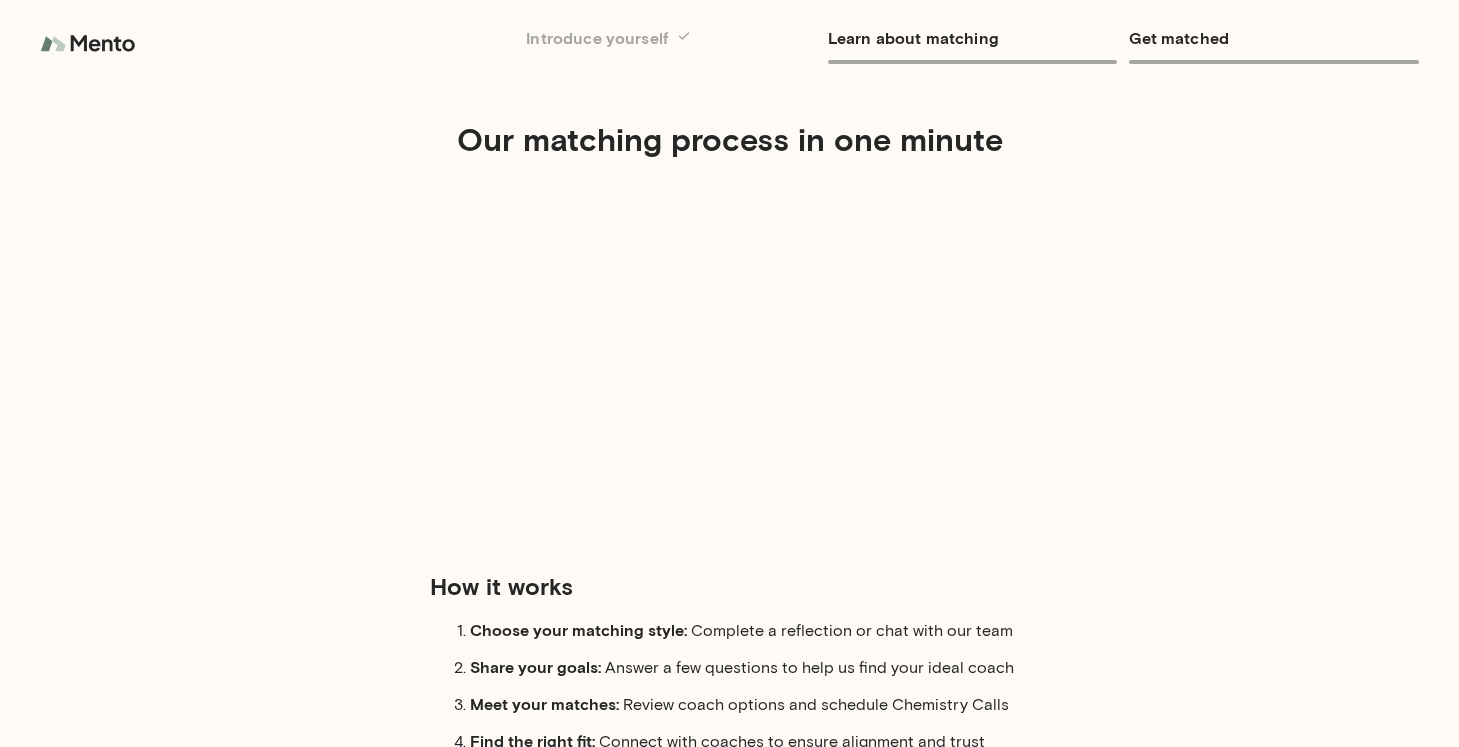 click at bounding box center (90, 44) 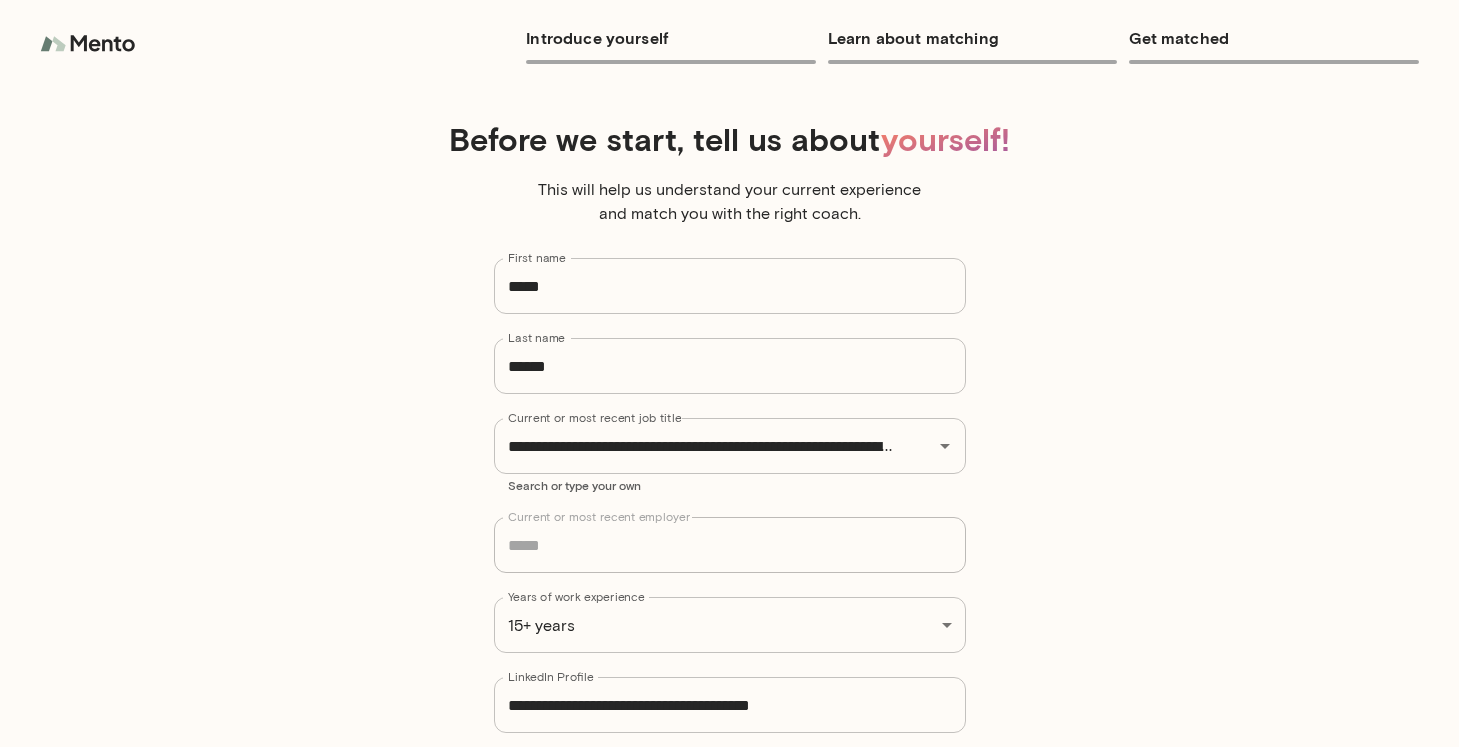 drag, startPoint x: 252, startPoint y: 208, endPoint x: 180, endPoint y: 86, distance: 141.66158 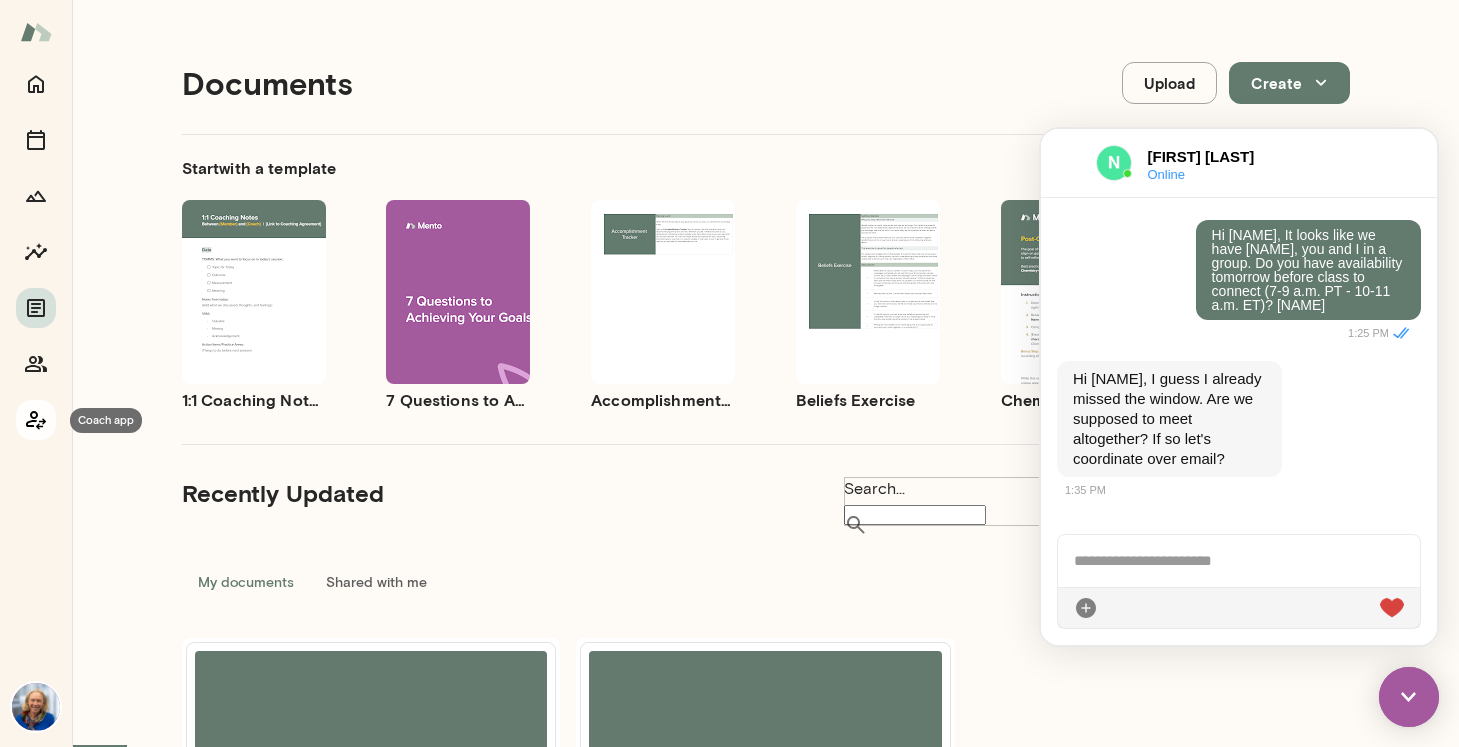 click at bounding box center [36, 420] 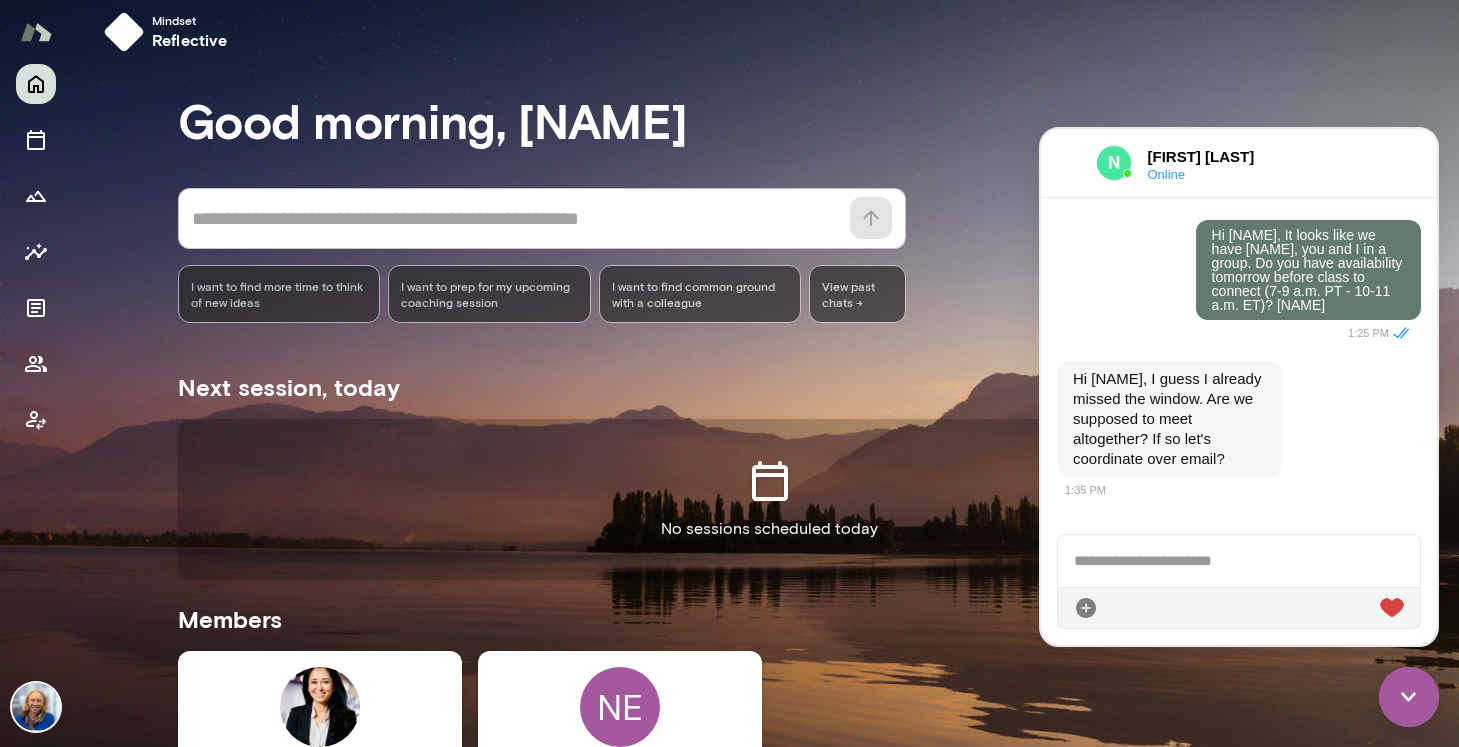 scroll, scrollTop: 306, scrollLeft: 0, axis: vertical 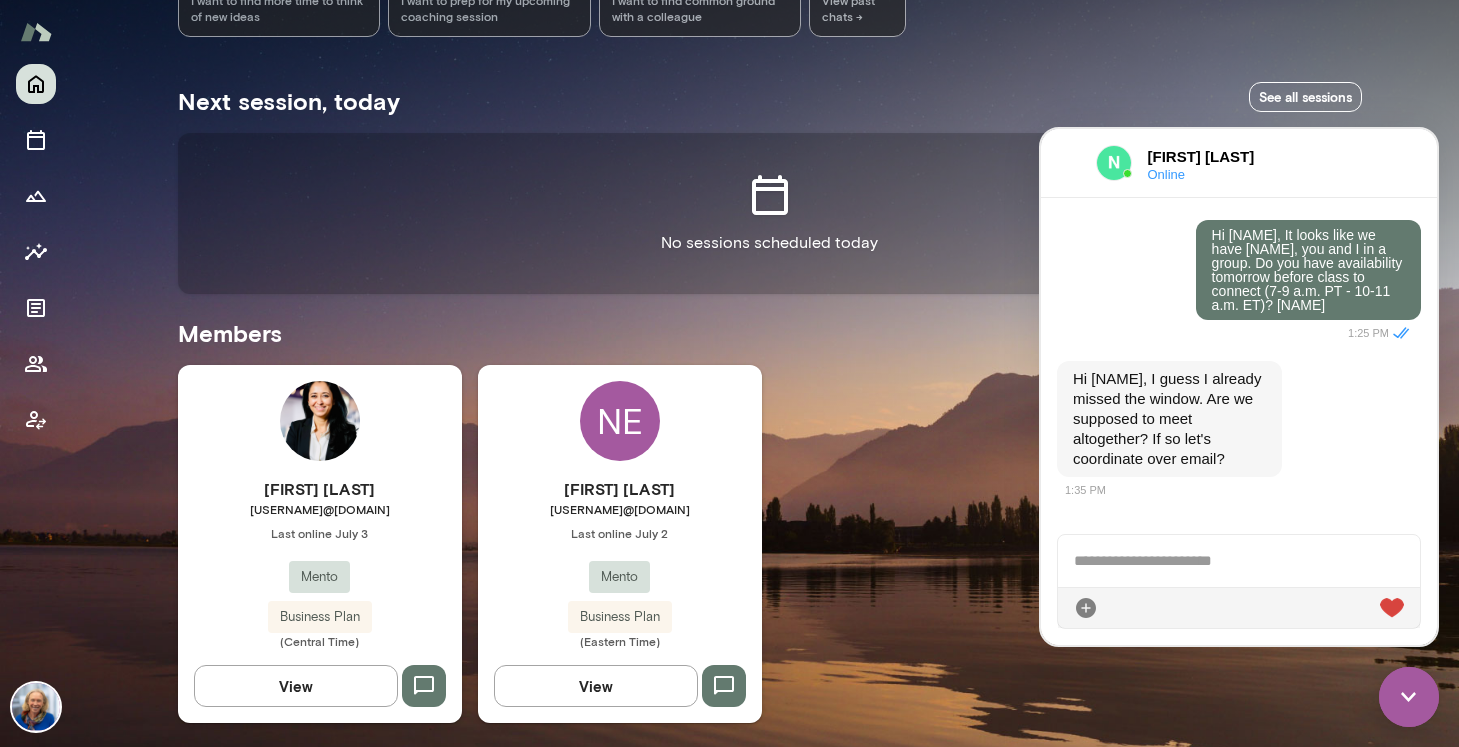 drag, startPoint x: 96, startPoint y: 421, endPoint x: 86, endPoint y: 408, distance: 16.40122 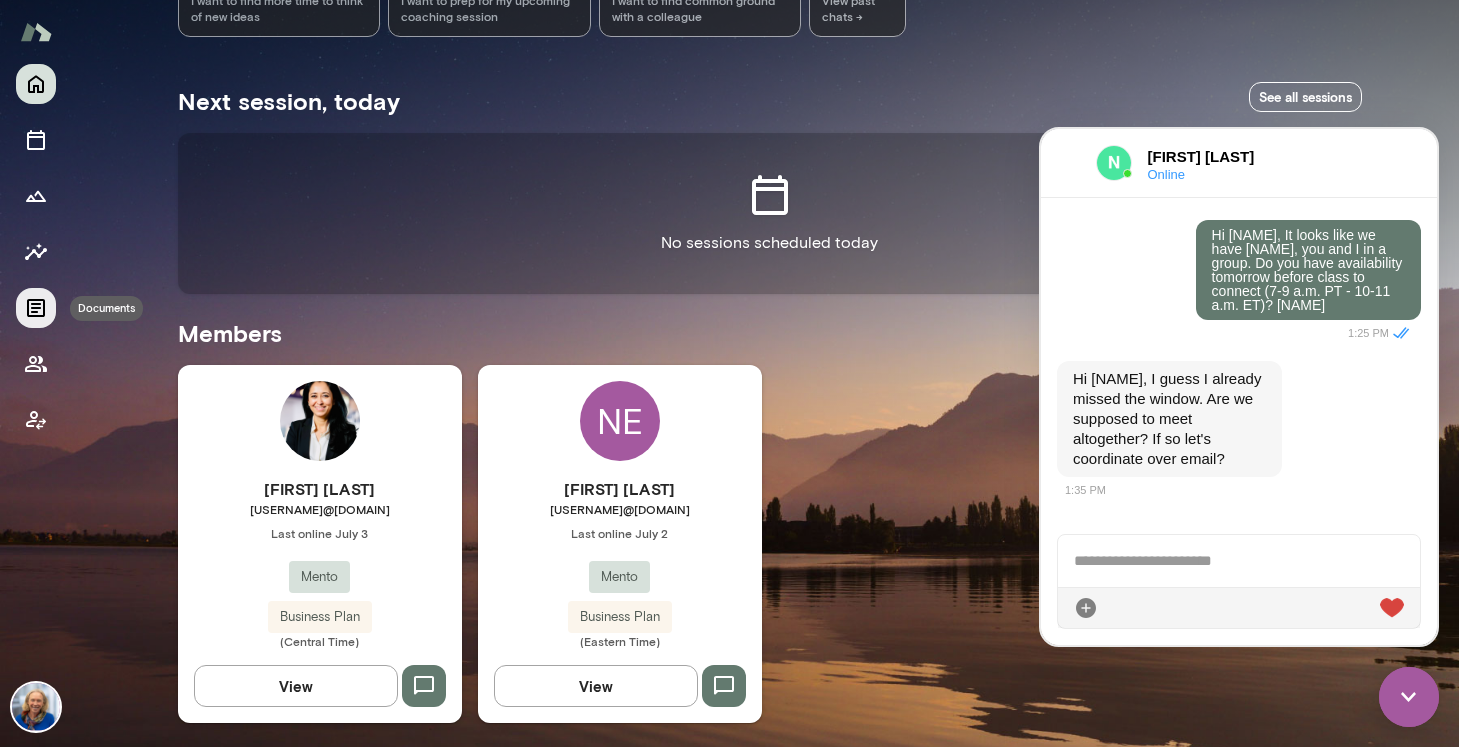click at bounding box center [36, 308] 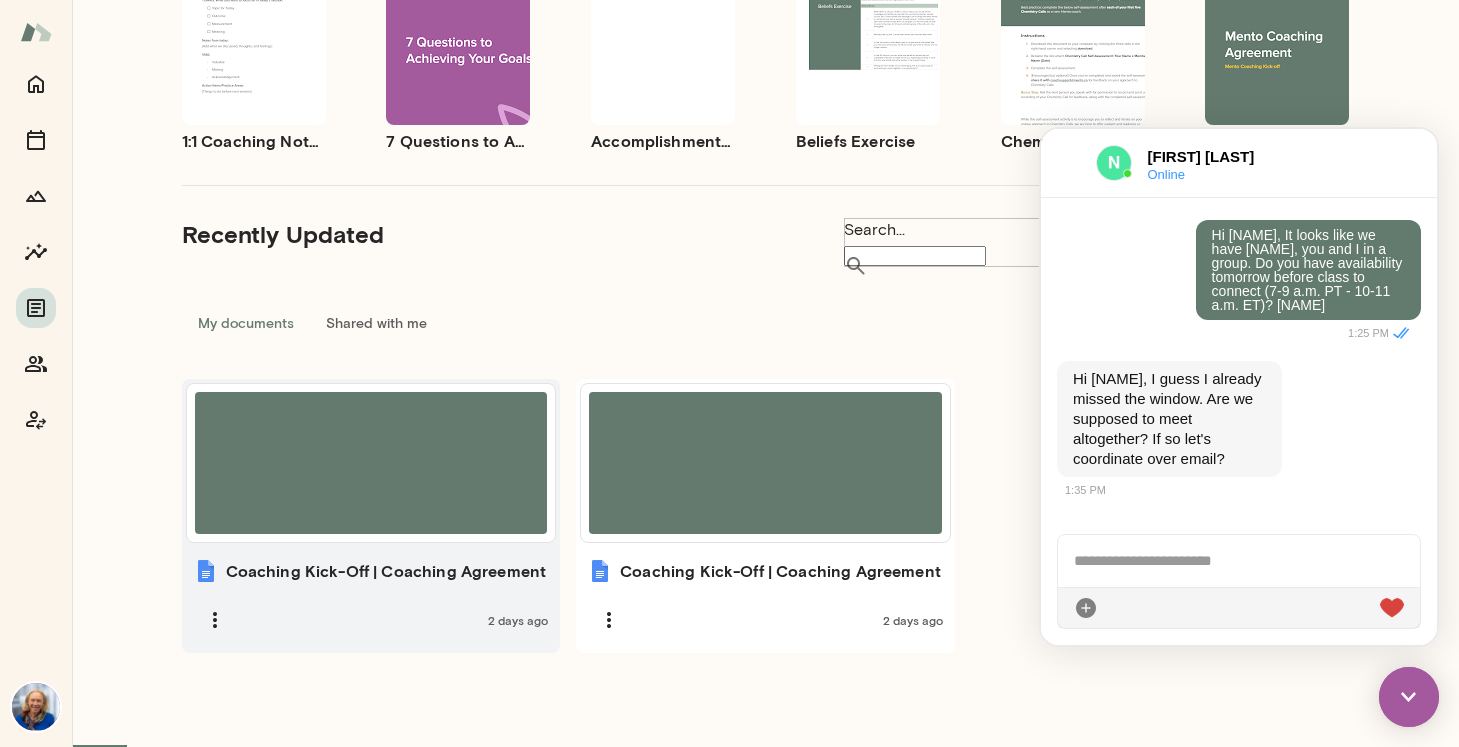 click on "Coaching Kick-Off | Coaching Agreement" at bounding box center [386, 571] 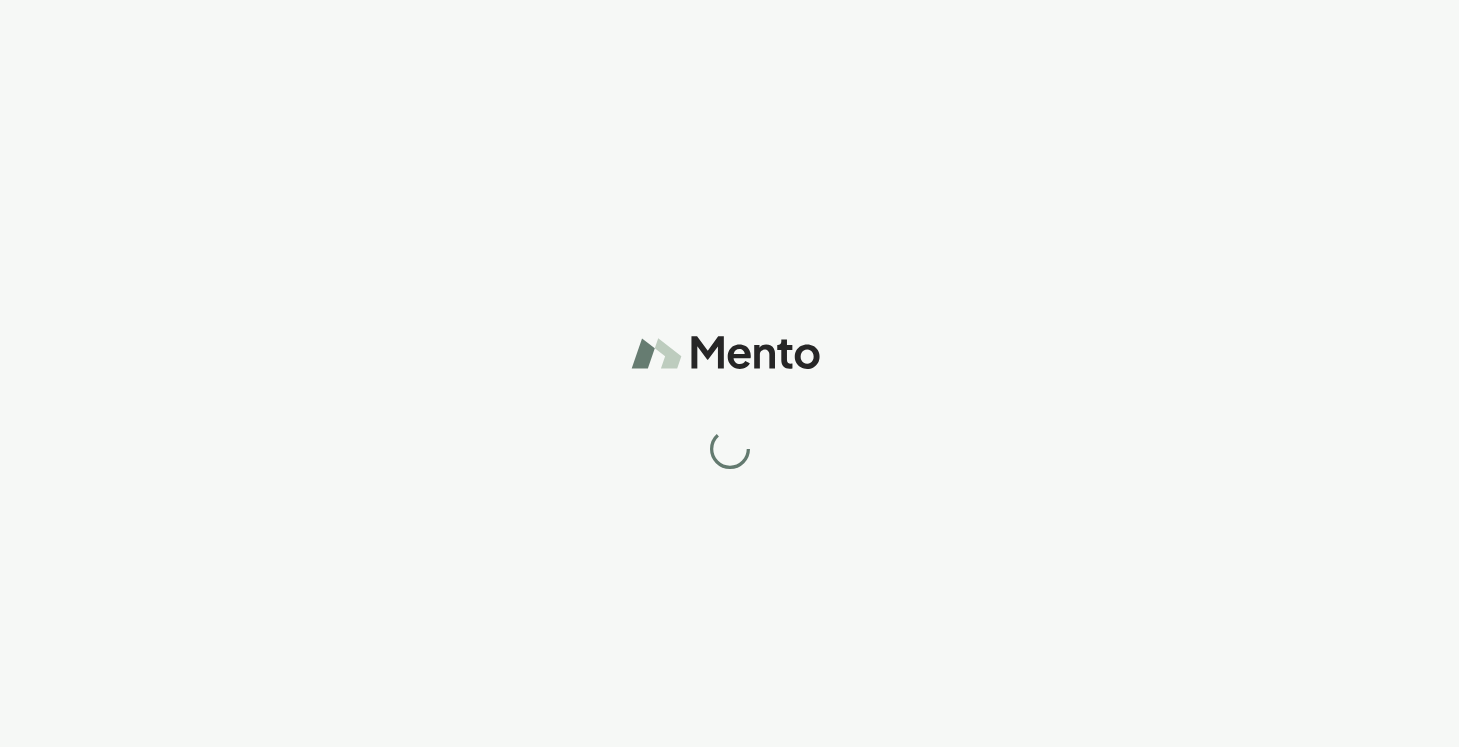scroll, scrollTop: 0, scrollLeft: 0, axis: both 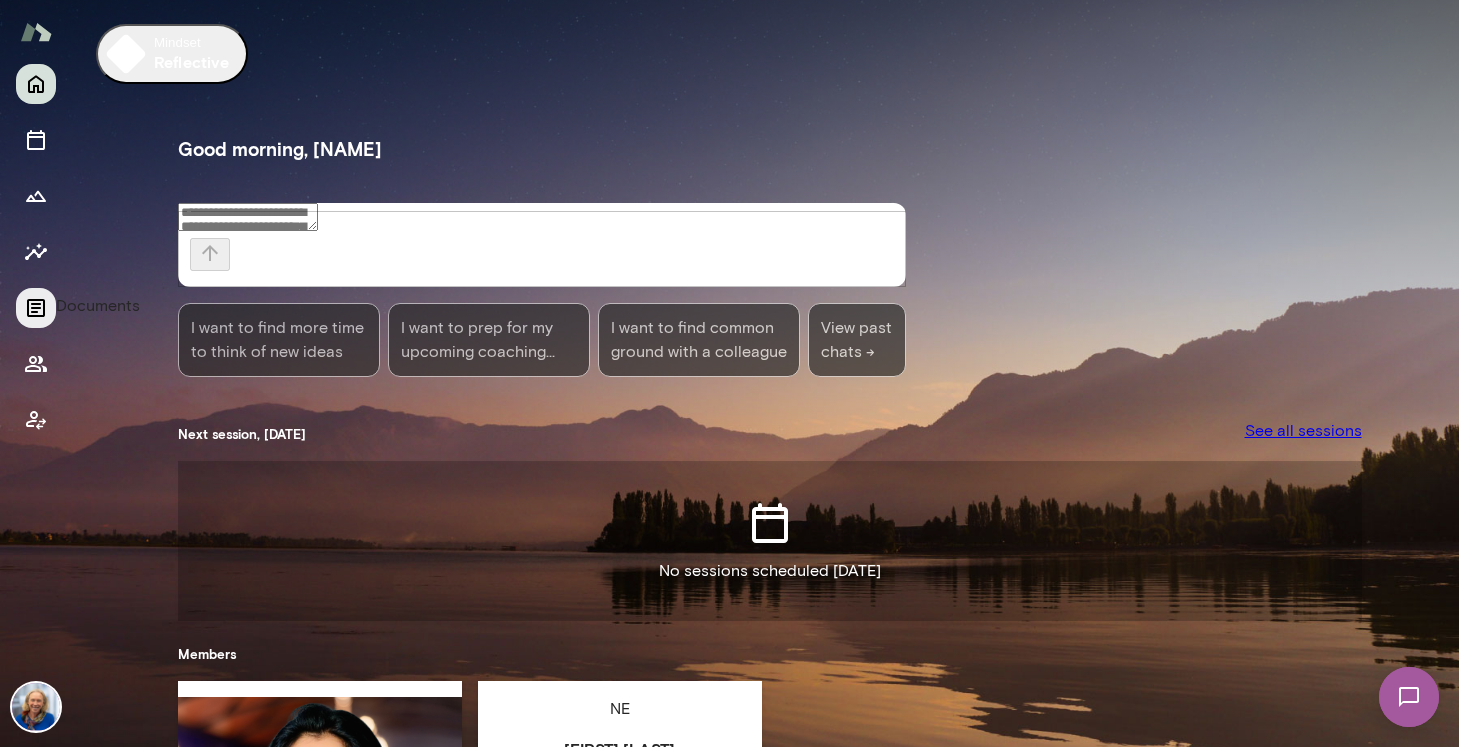 click at bounding box center (36, 308) 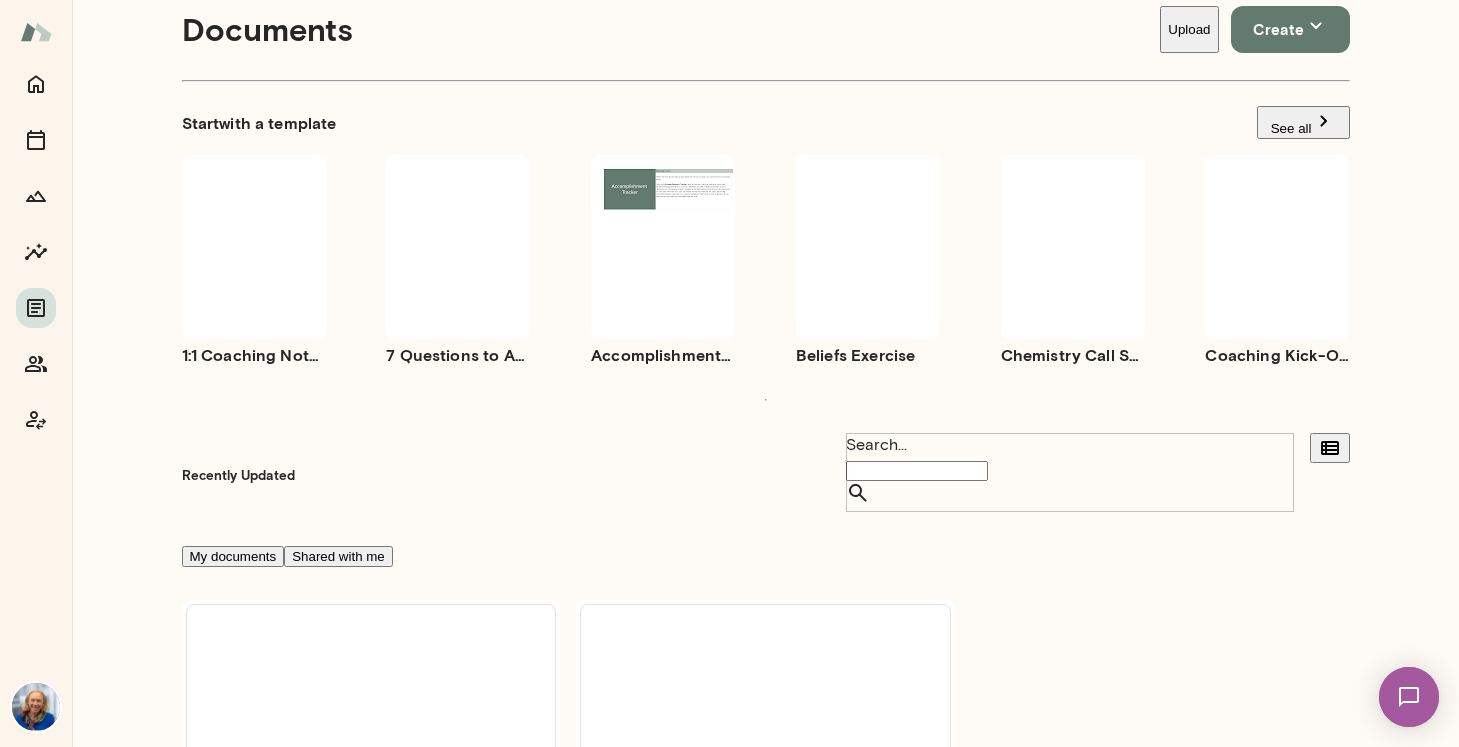 scroll, scrollTop: 56, scrollLeft: 0, axis: vertical 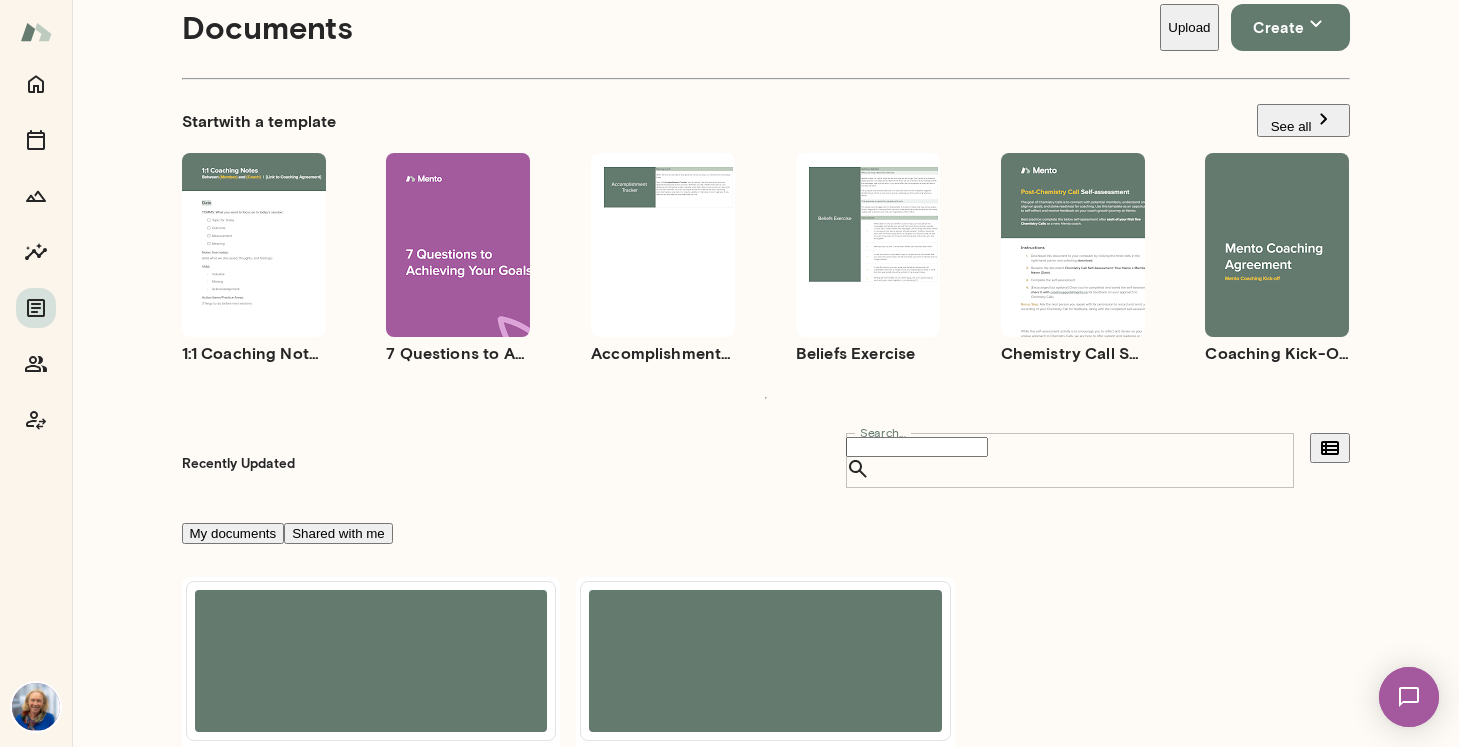 click on "Search..." at bounding box center (917, 447) 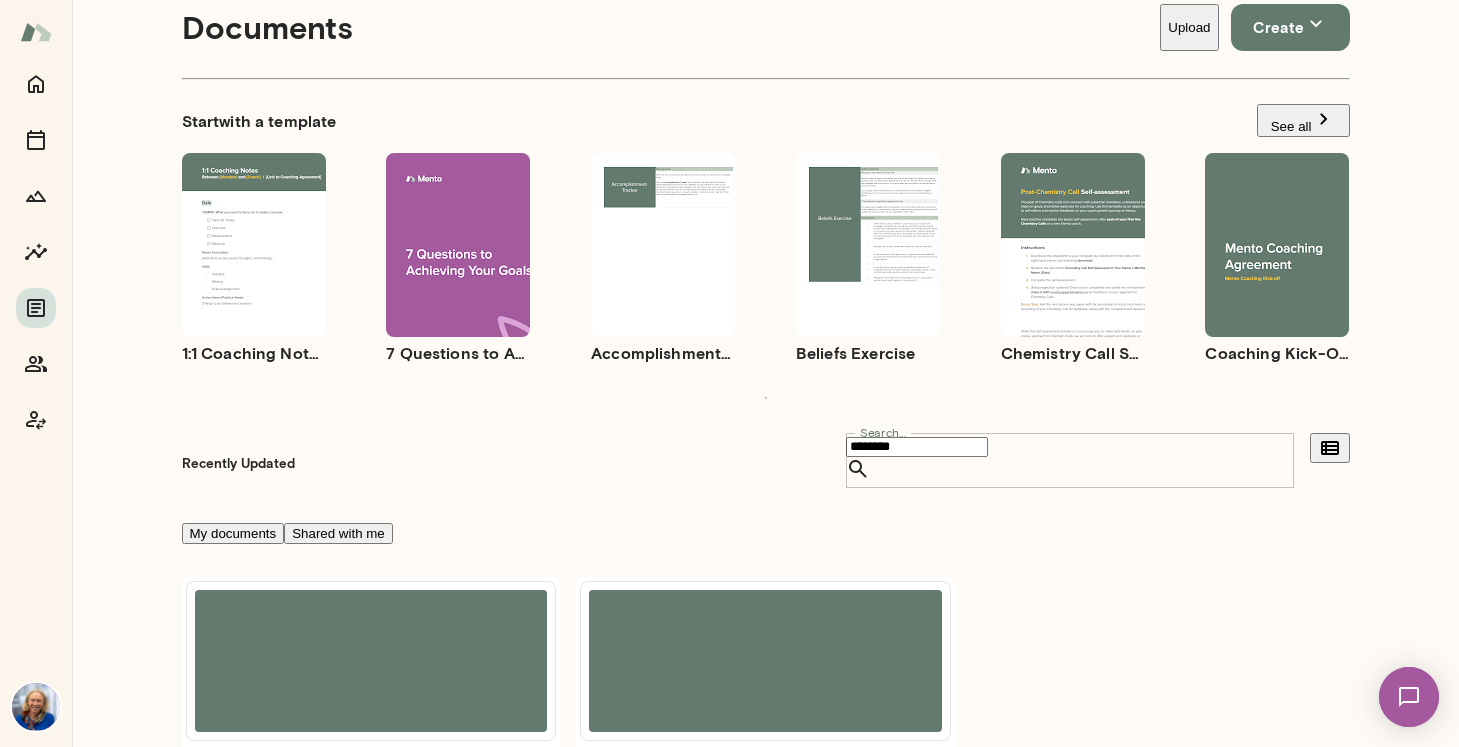 type on "********" 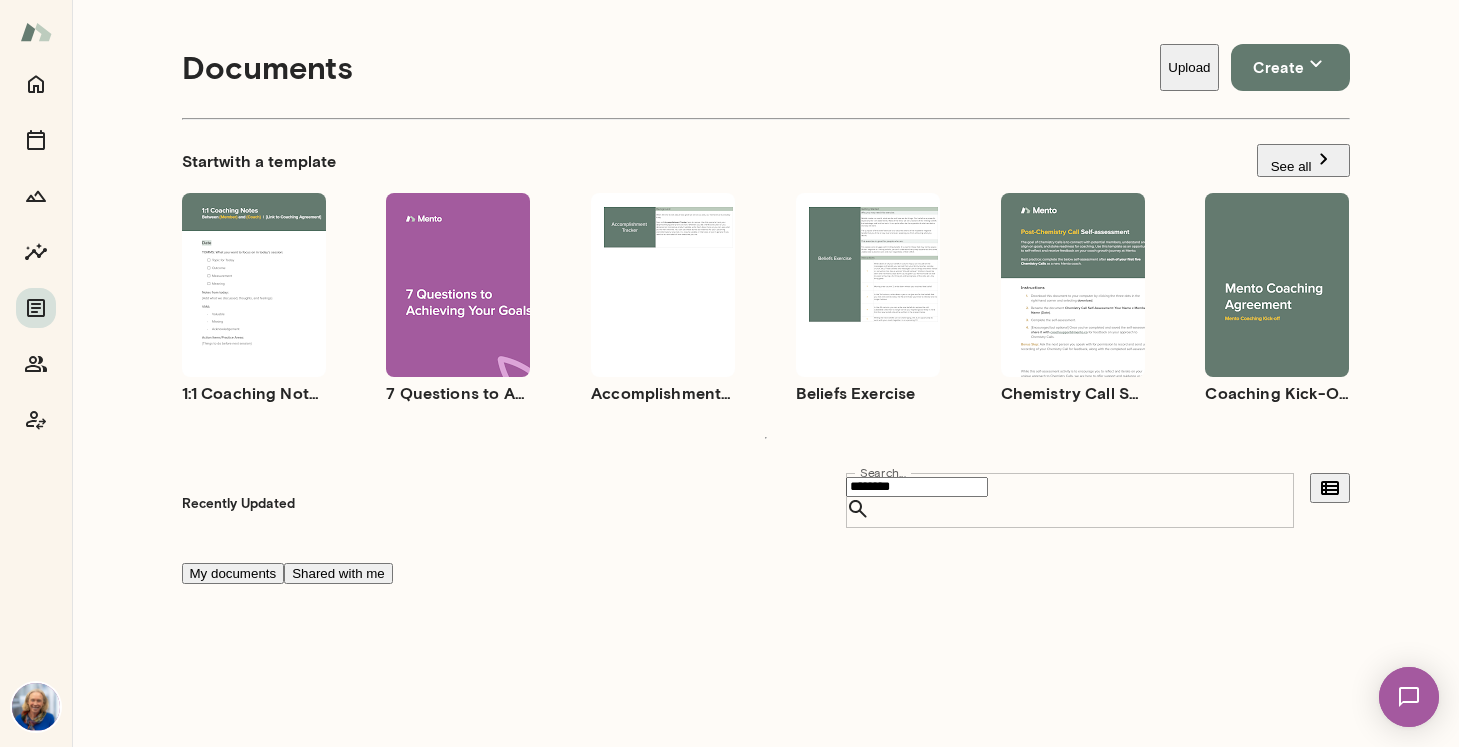 click on "Shared with me" at bounding box center [338, 573] 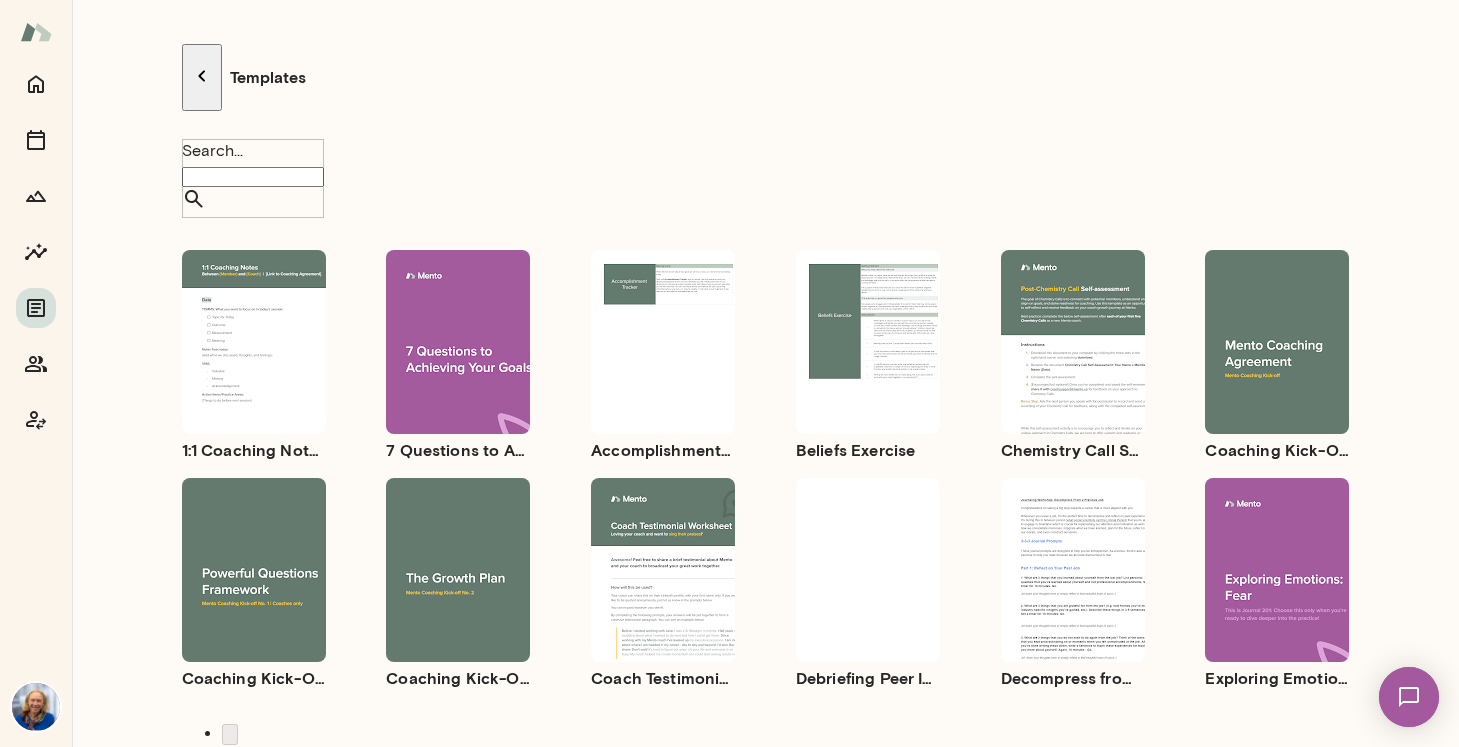 click on "2" at bounding box center (233, 782) 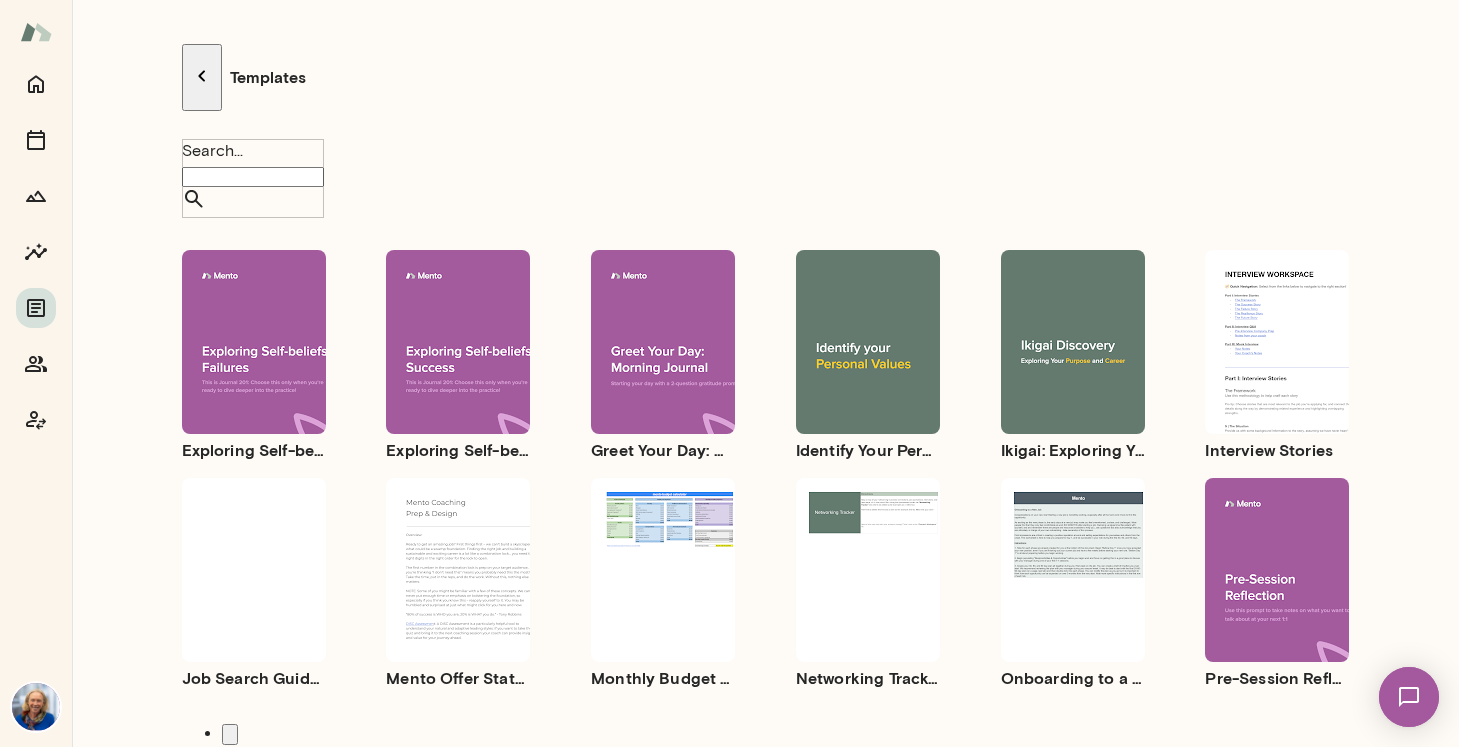 click on "3" at bounding box center (233, 806) 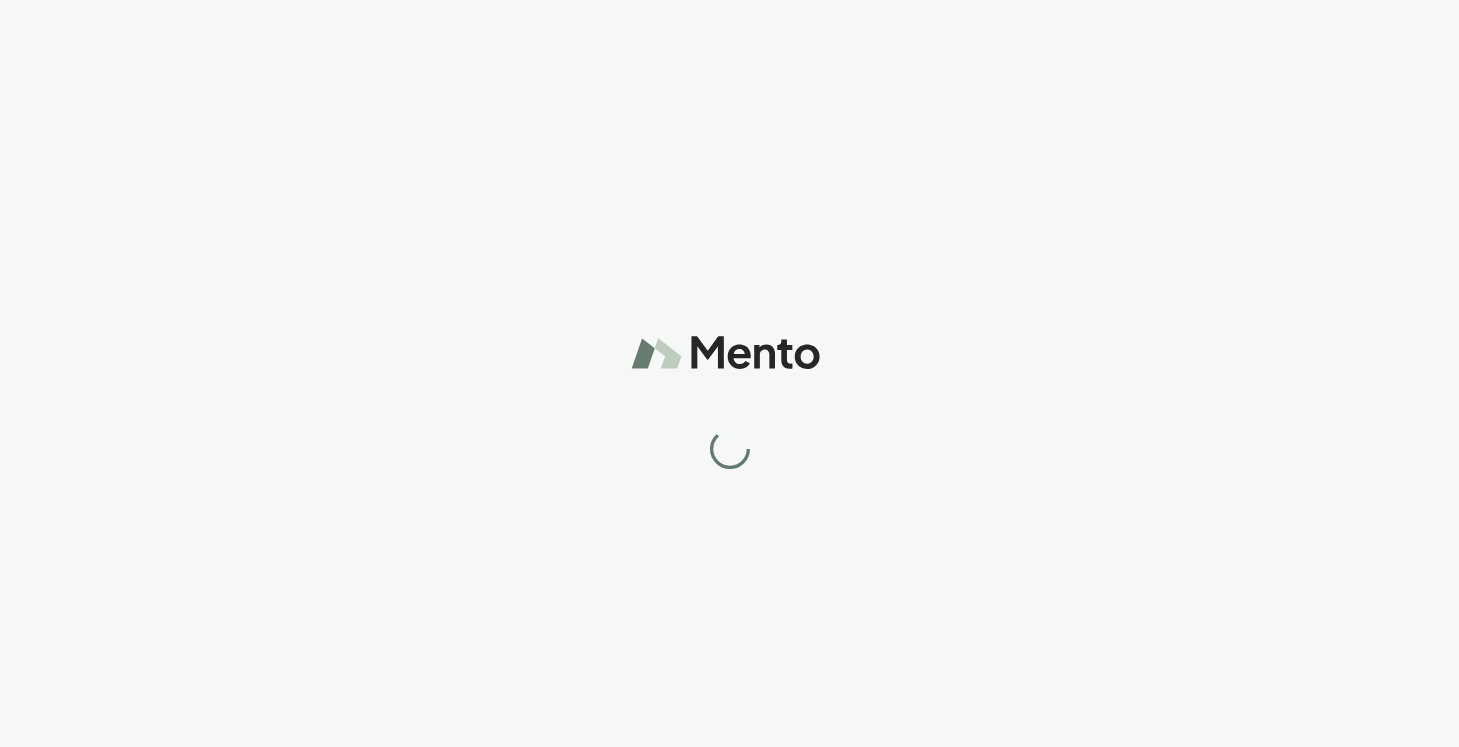 scroll, scrollTop: 0, scrollLeft: 0, axis: both 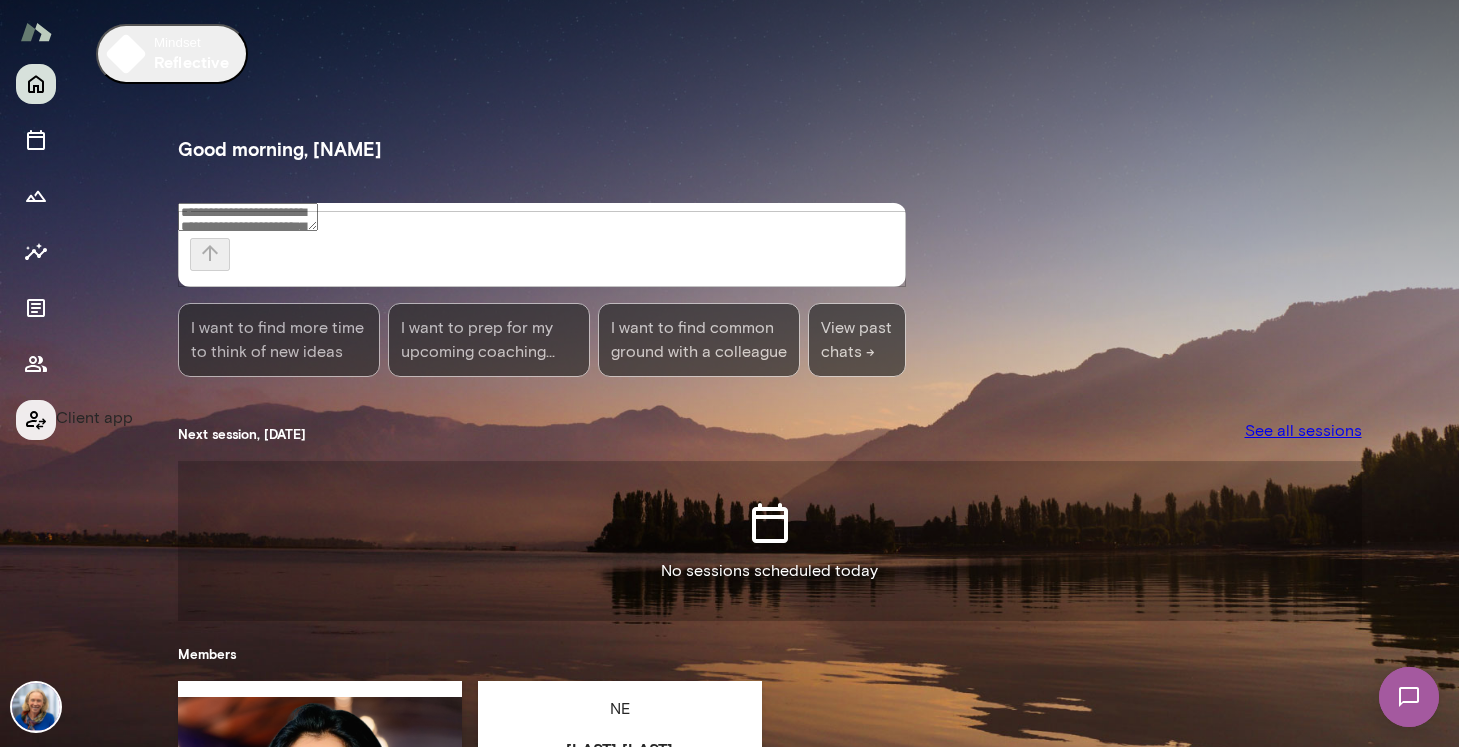 click at bounding box center (36, 420) 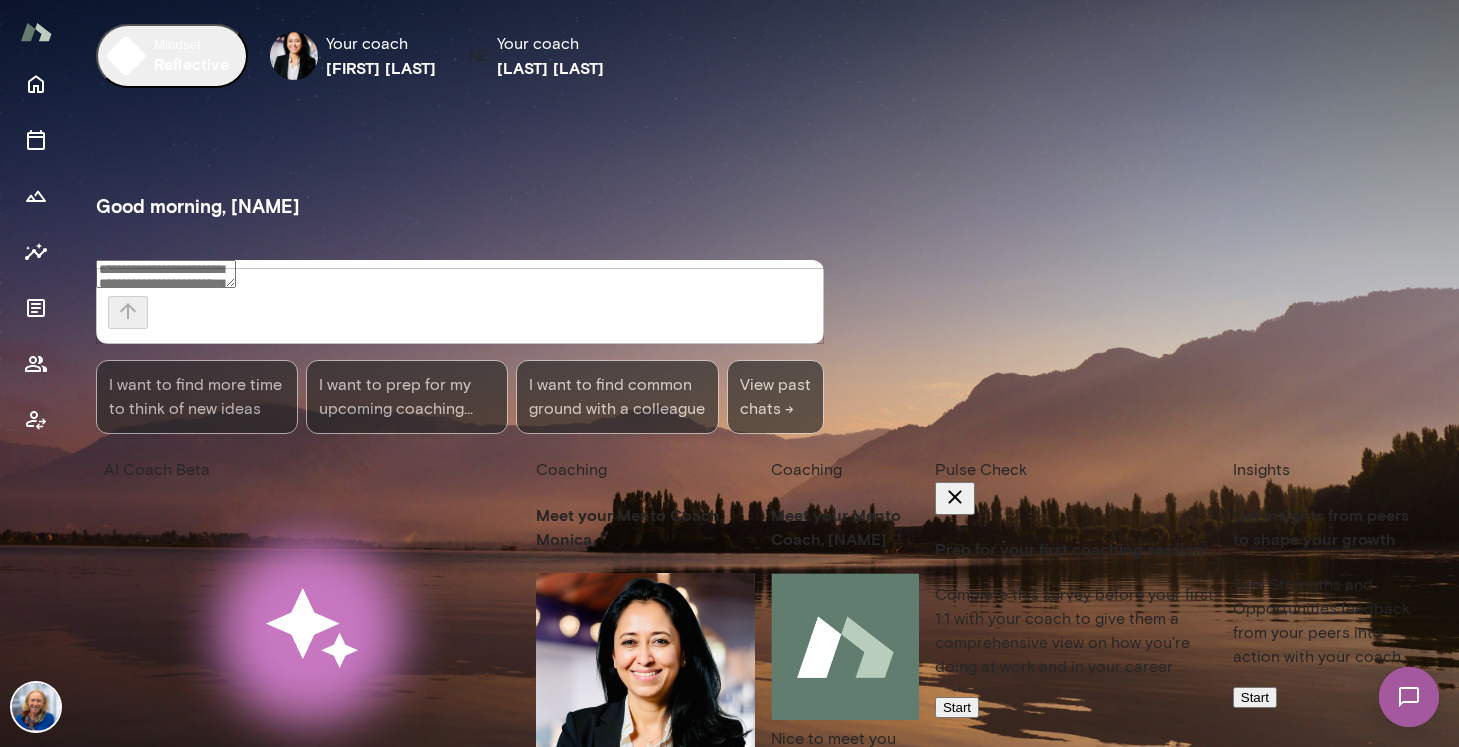 scroll, scrollTop: 0, scrollLeft: 1, axis: horizontal 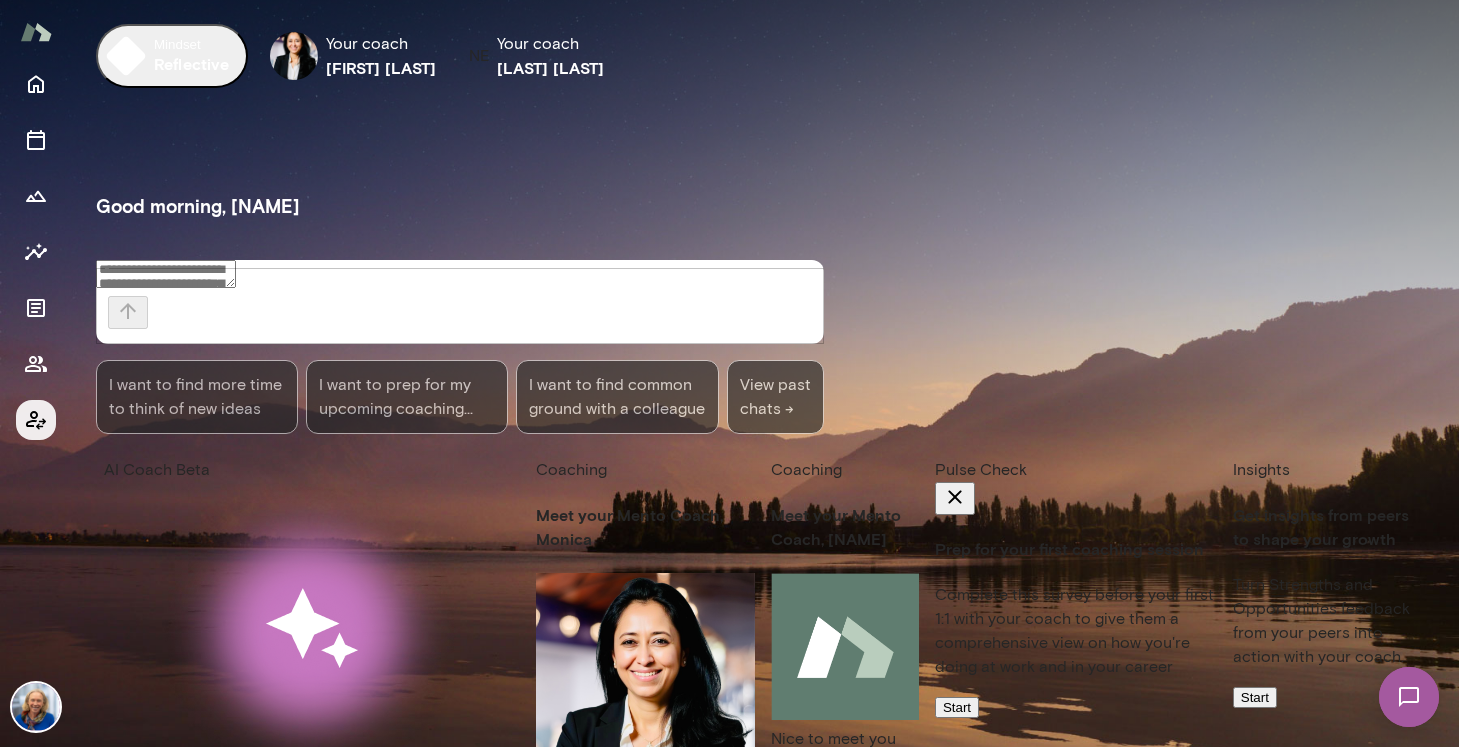 click at bounding box center [36, 420] 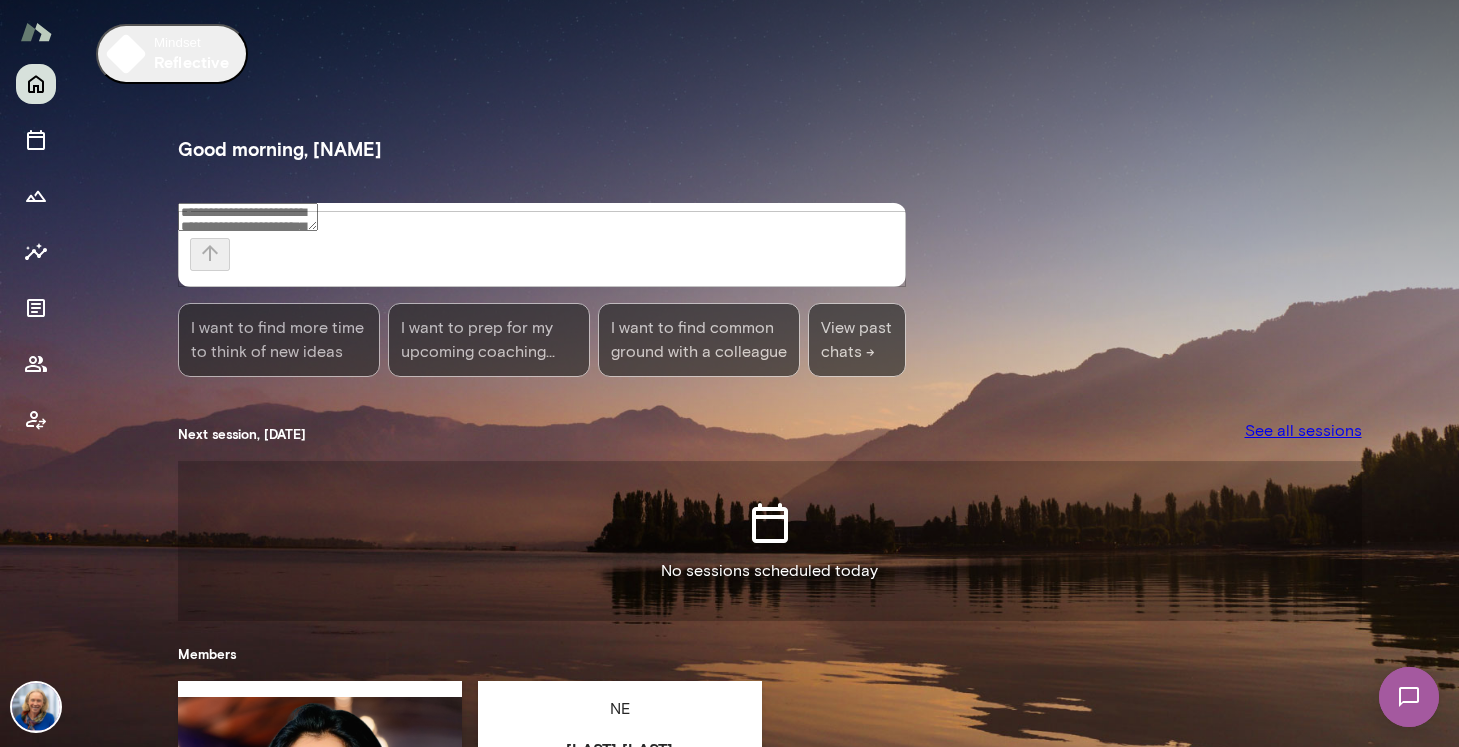 click at bounding box center [248, 217] 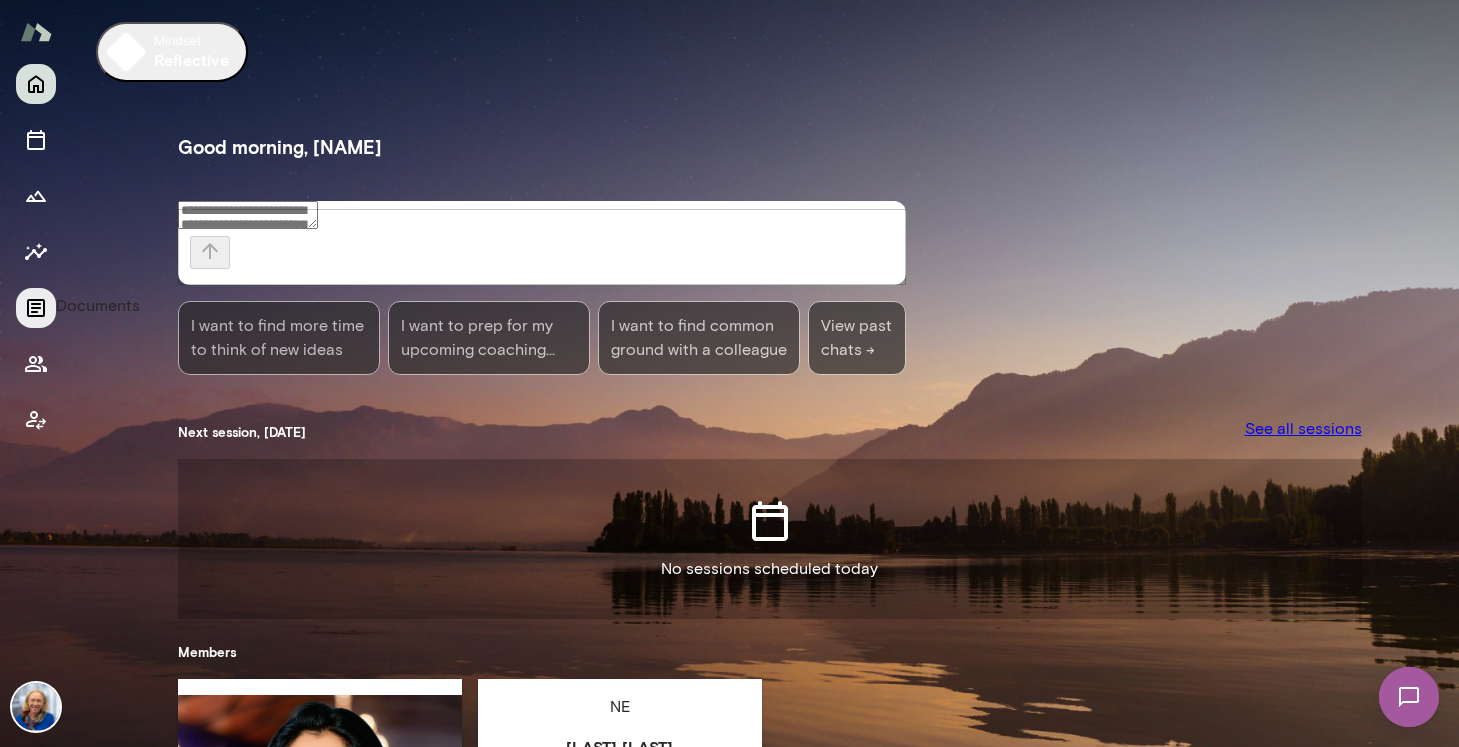 click at bounding box center (36, 308) 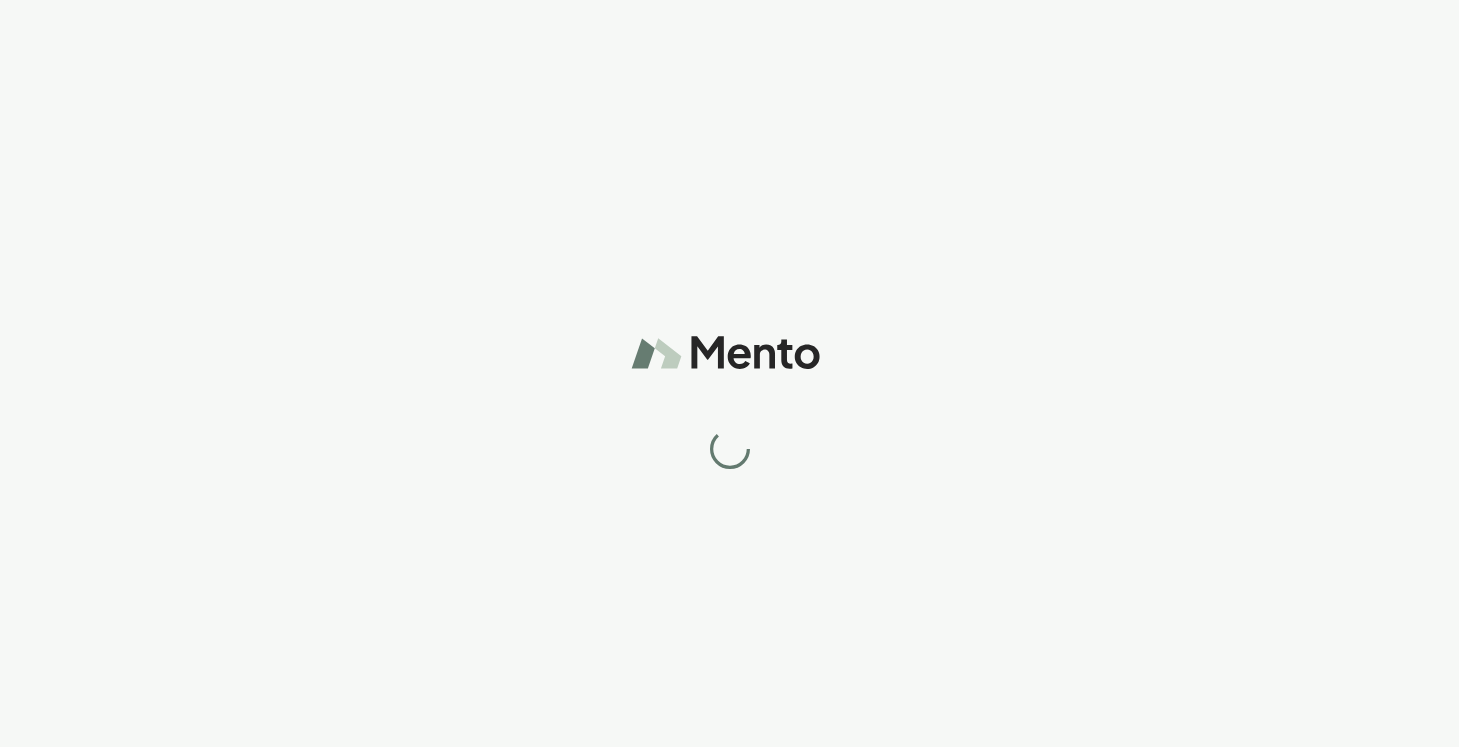 scroll, scrollTop: 0, scrollLeft: 0, axis: both 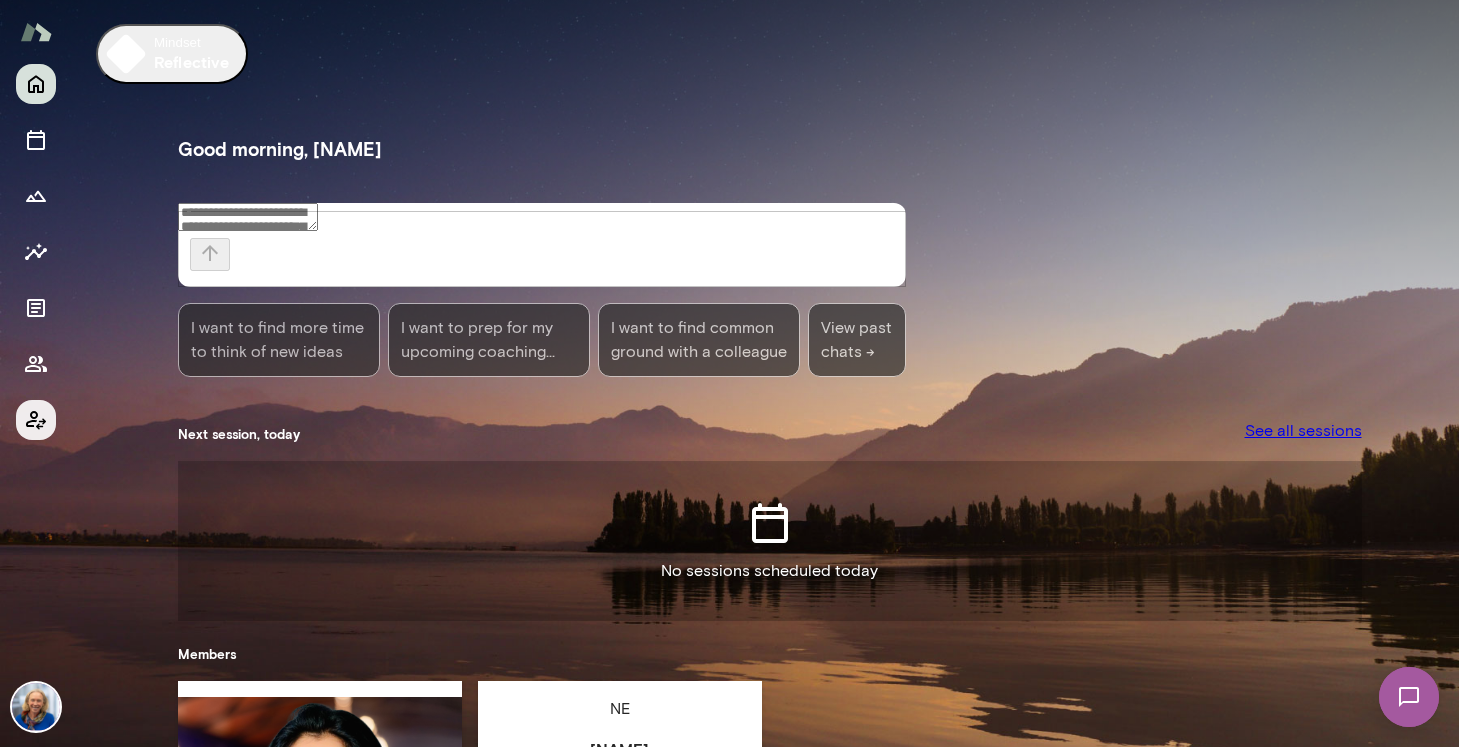click at bounding box center [36, 420] 